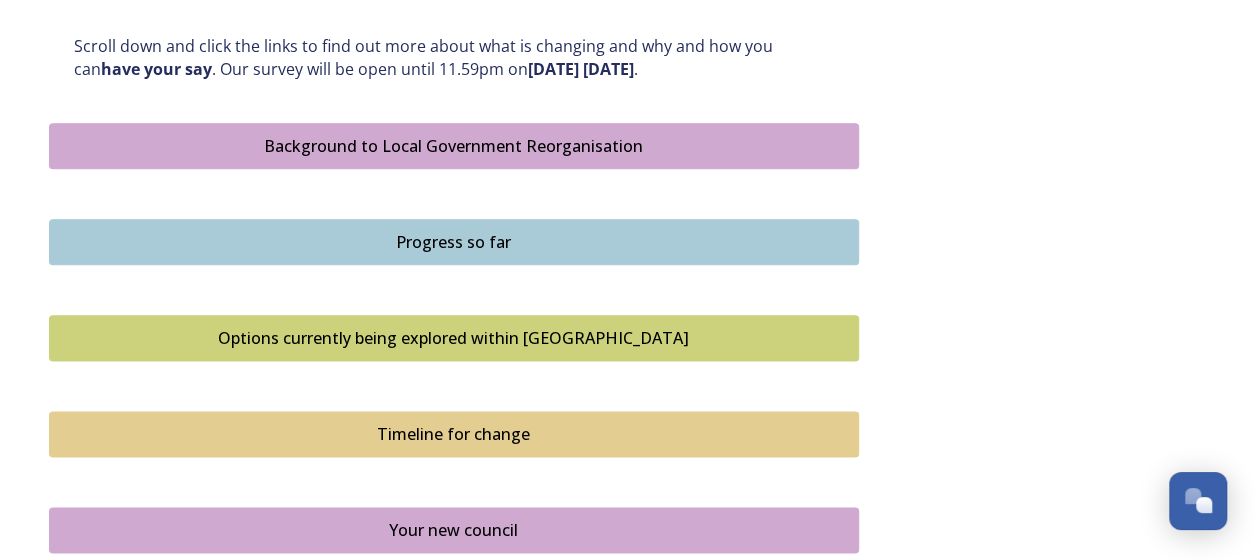 scroll, scrollTop: 1586, scrollLeft: 0, axis: vertical 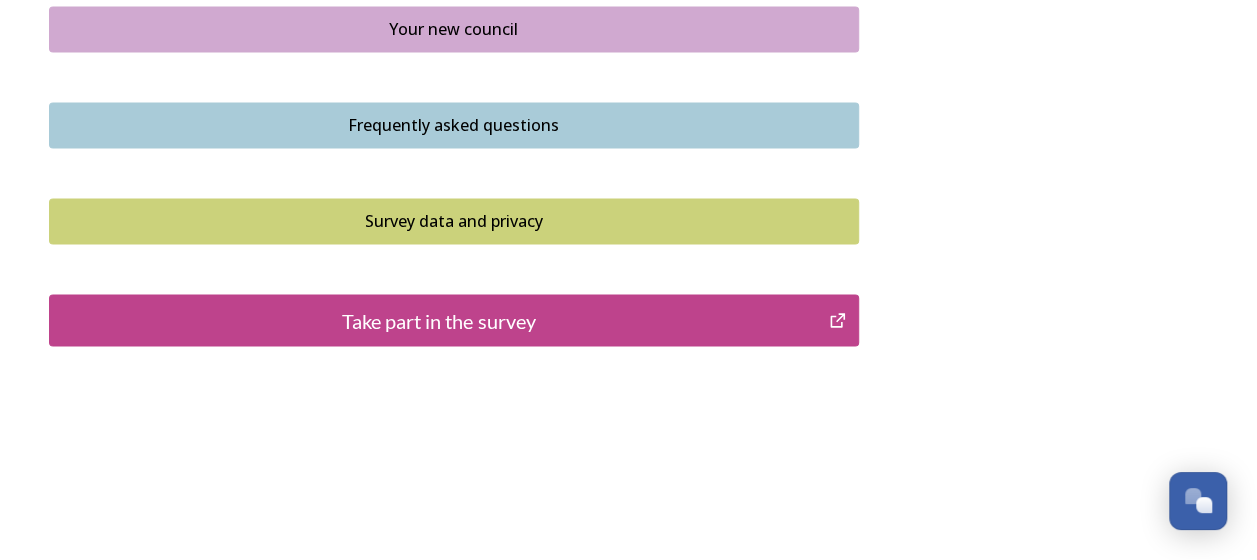 click on "Take part in the survey" at bounding box center (439, 320) 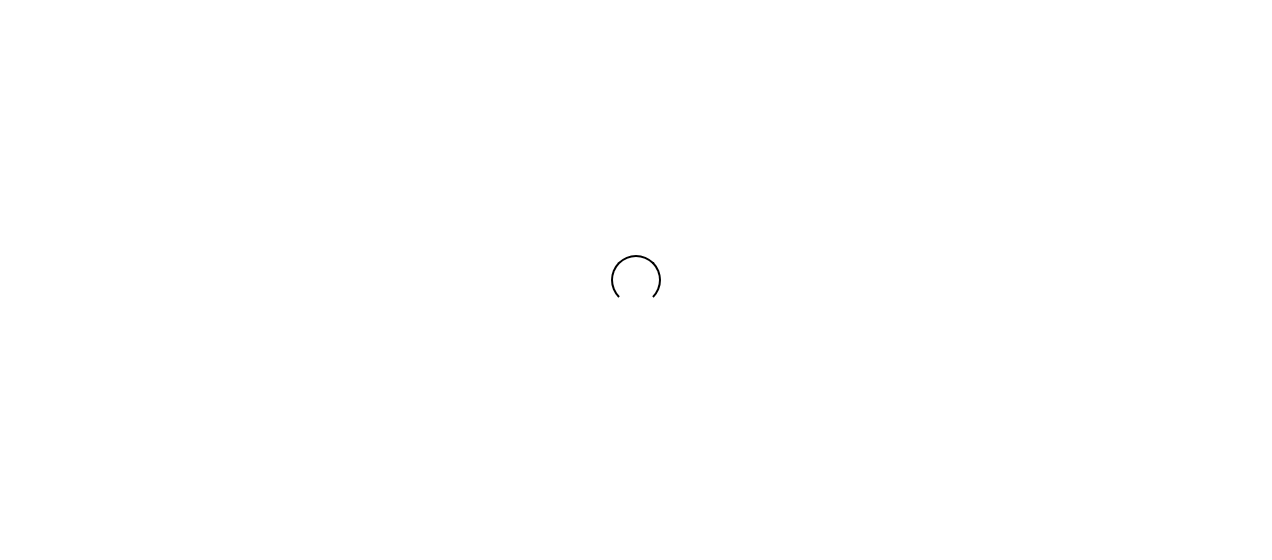 scroll, scrollTop: 0, scrollLeft: 0, axis: both 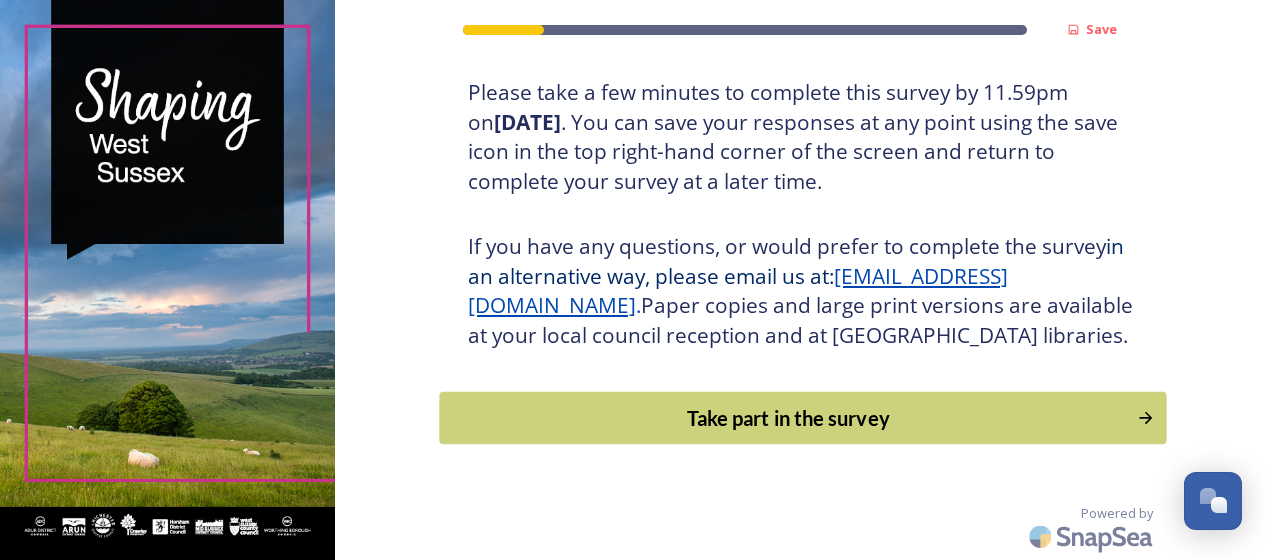 click on "Take part in the survey" at bounding box center (789, 418) 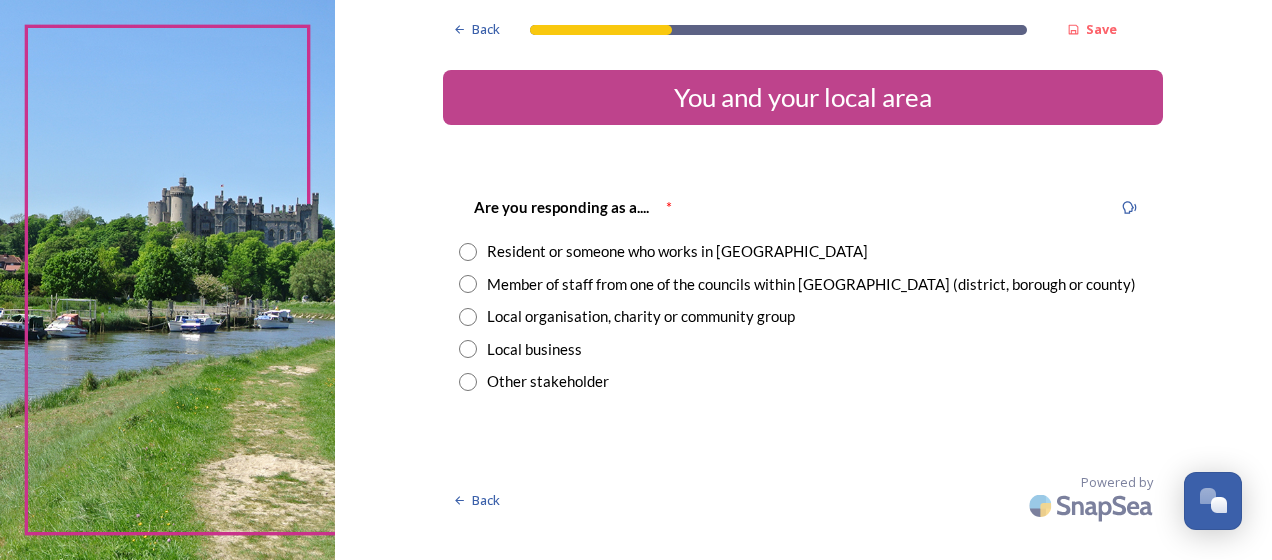 click at bounding box center [468, 252] 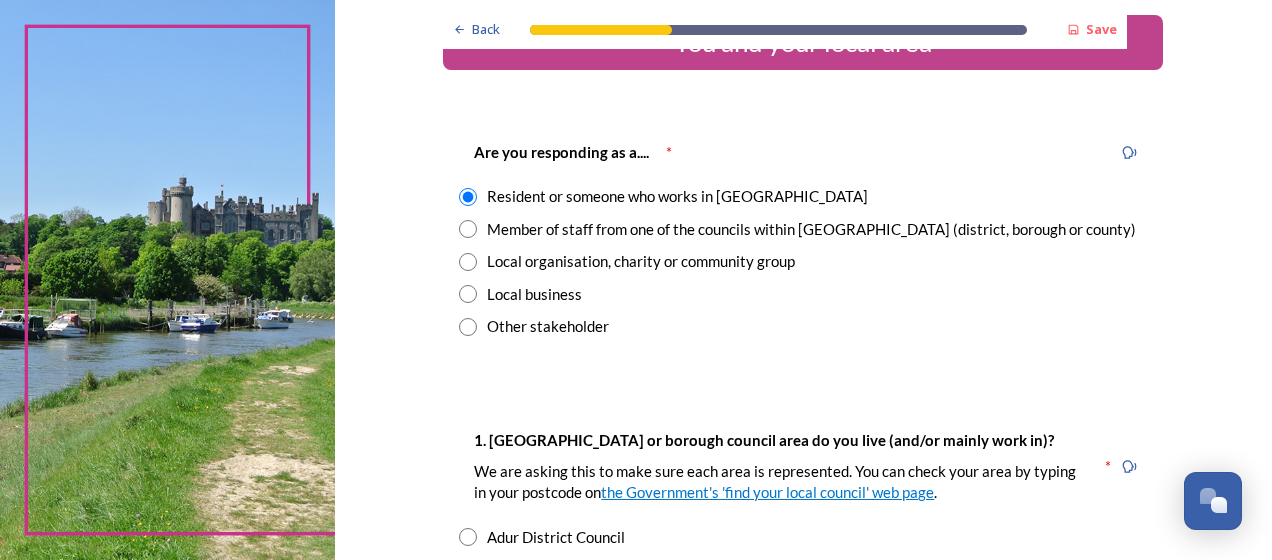 scroll, scrollTop: 58, scrollLeft: 0, axis: vertical 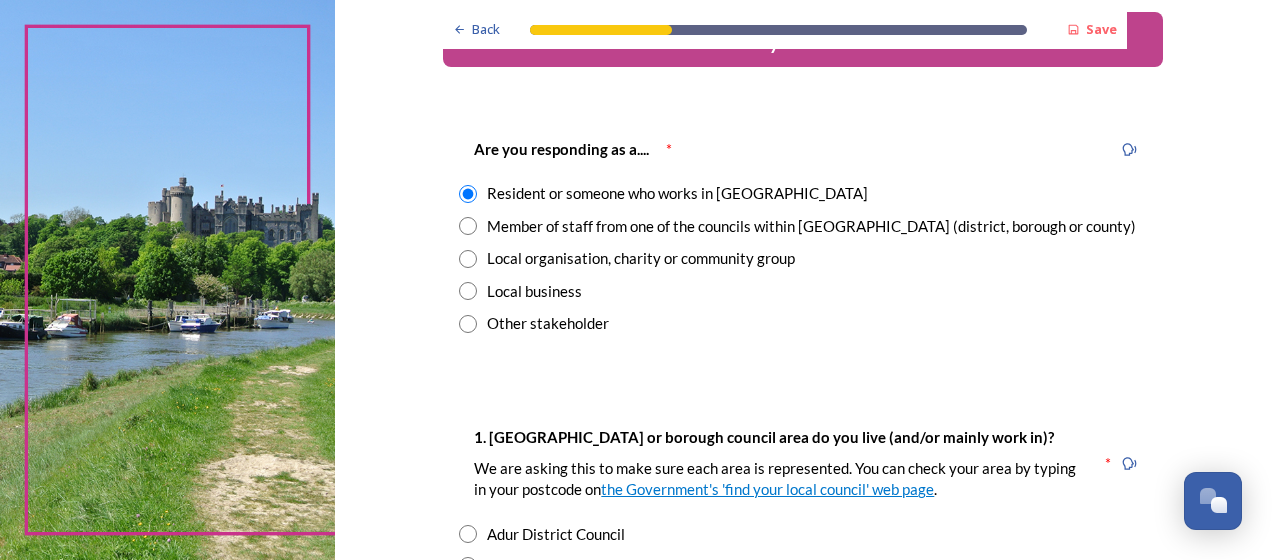 click at bounding box center (468, 226) 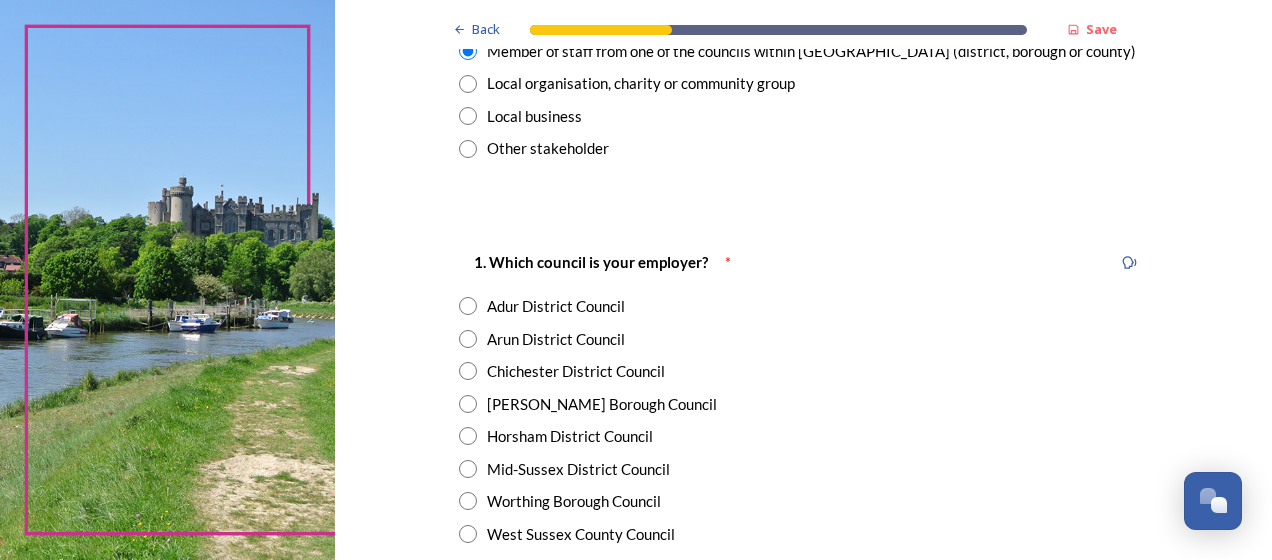 scroll, scrollTop: 288, scrollLeft: 0, axis: vertical 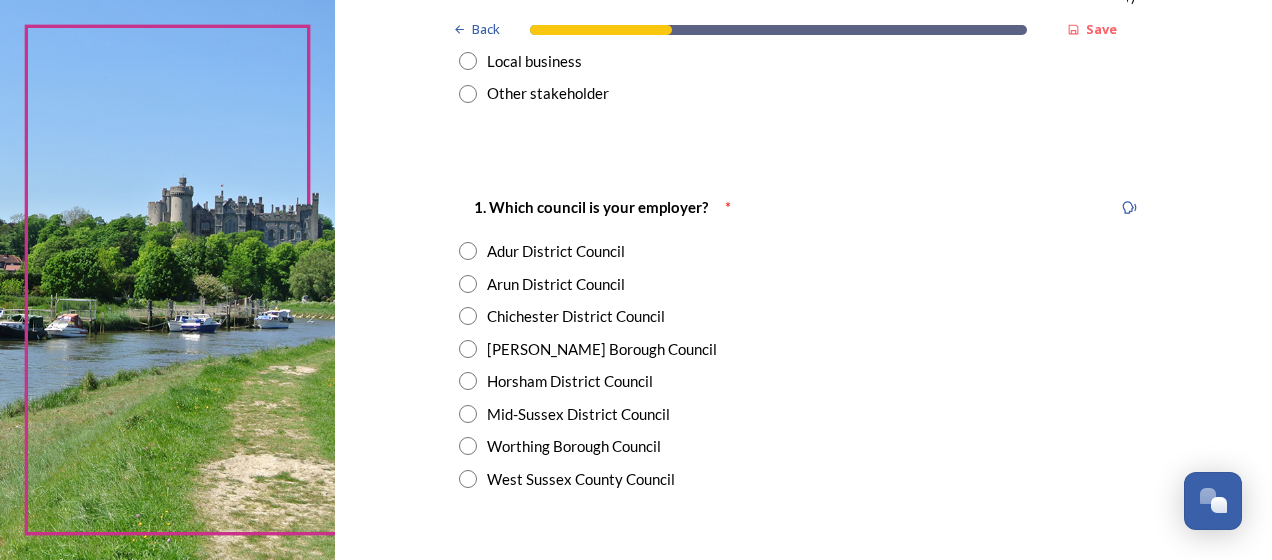 click at bounding box center (468, 284) 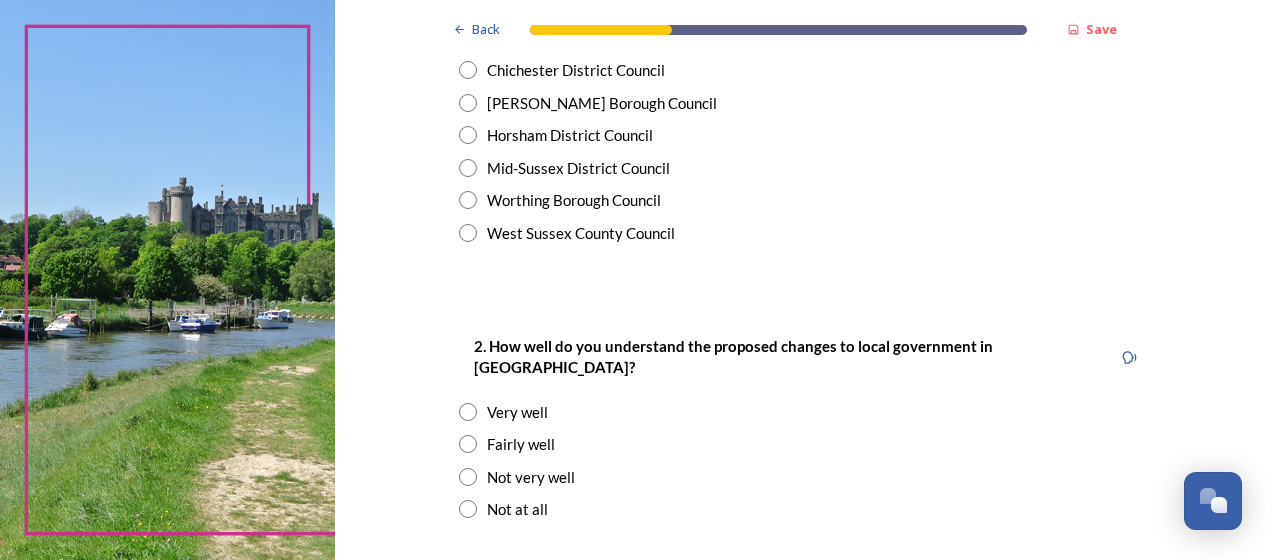 scroll, scrollTop: 670, scrollLeft: 0, axis: vertical 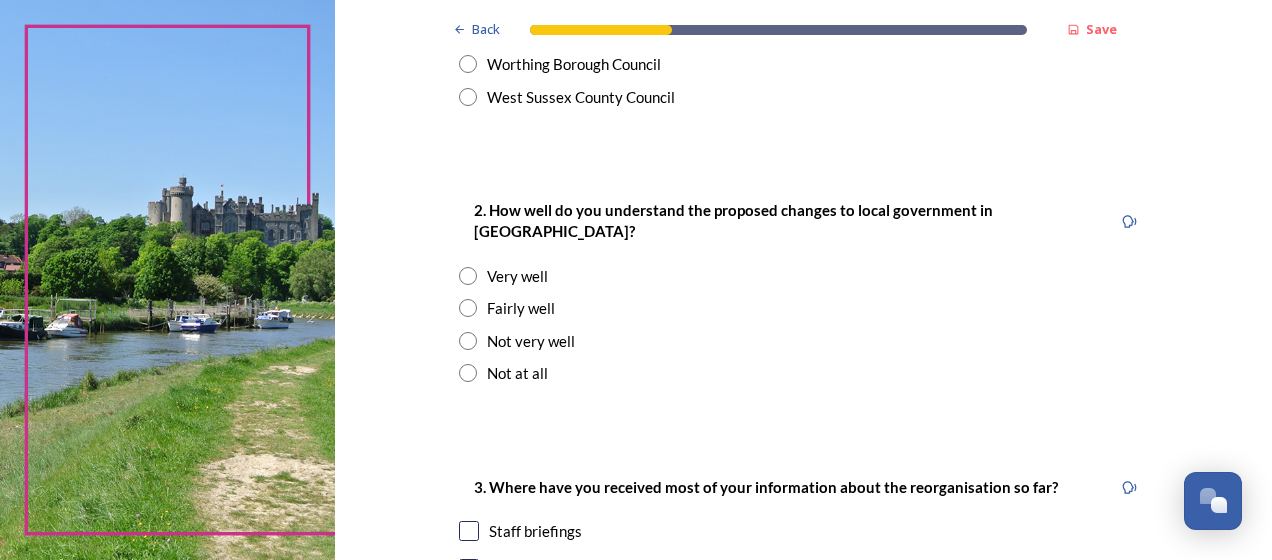 click at bounding box center (468, 341) 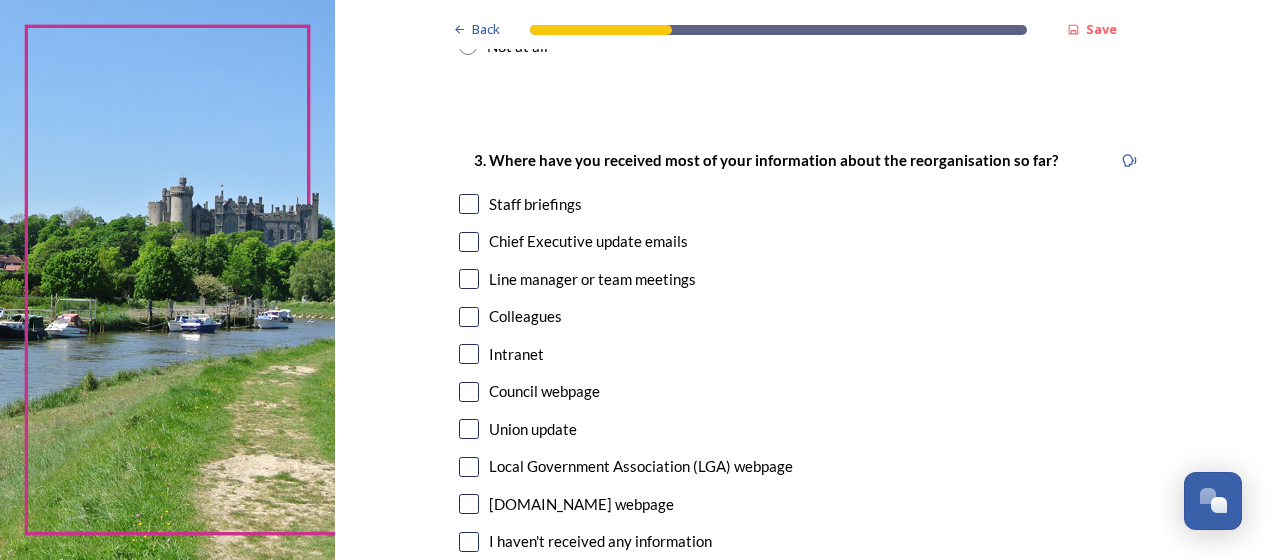 scroll, scrollTop: 1021, scrollLeft: 0, axis: vertical 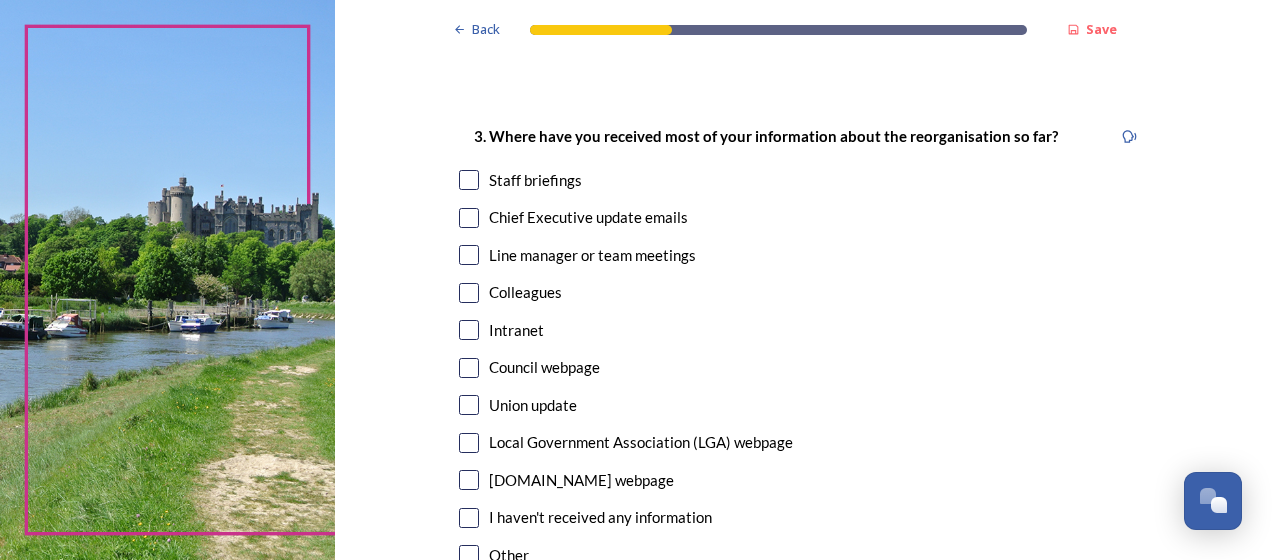 click at bounding box center (469, 218) 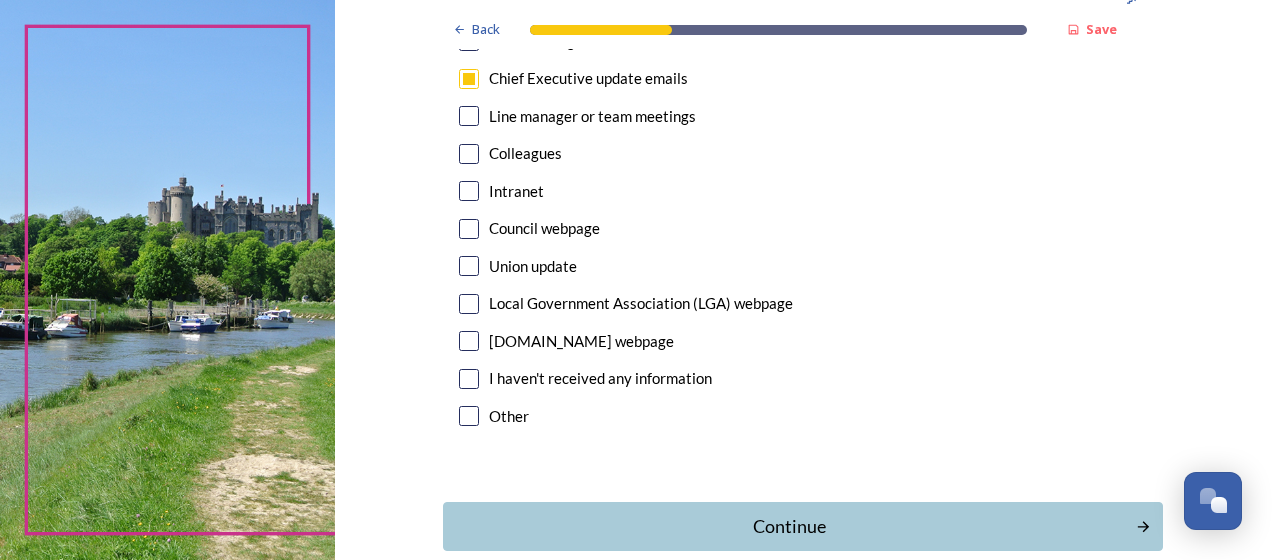 scroll, scrollTop: 1245, scrollLeft: 0, axis: vertical 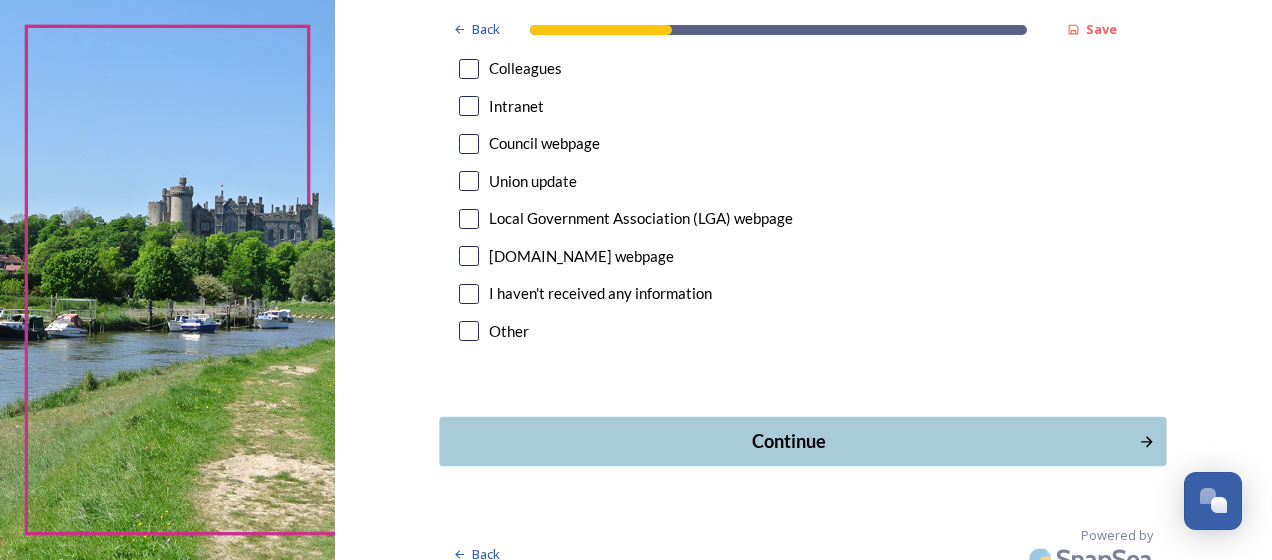 click on "Continue" at bounding box center [789, 441] 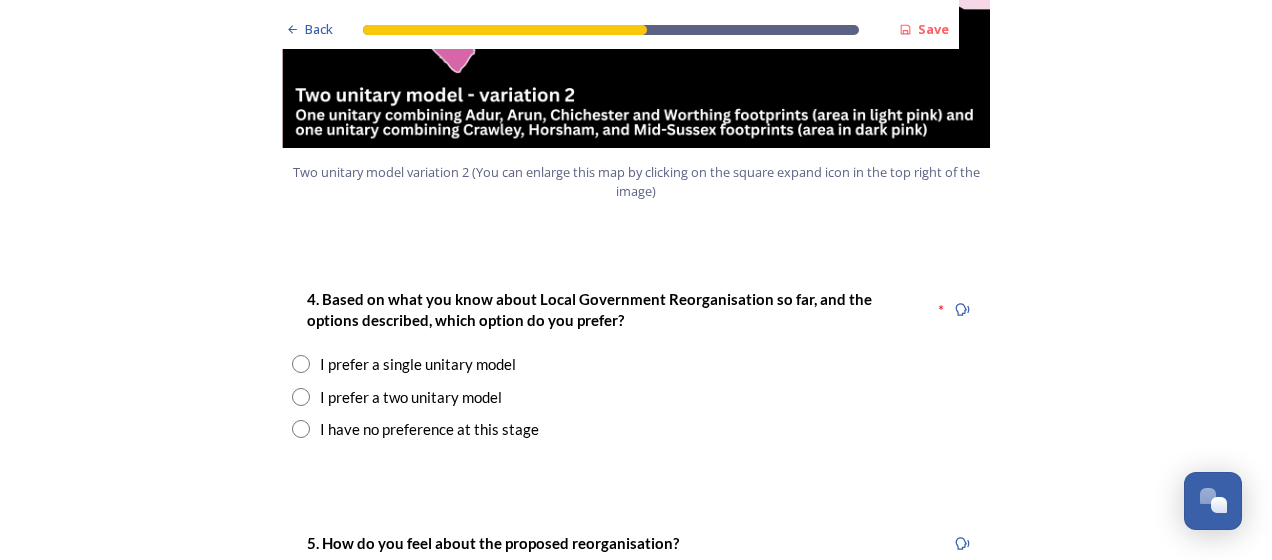 scroll, scrollTop: 2512, scrollLeft: 0, axis: vertical 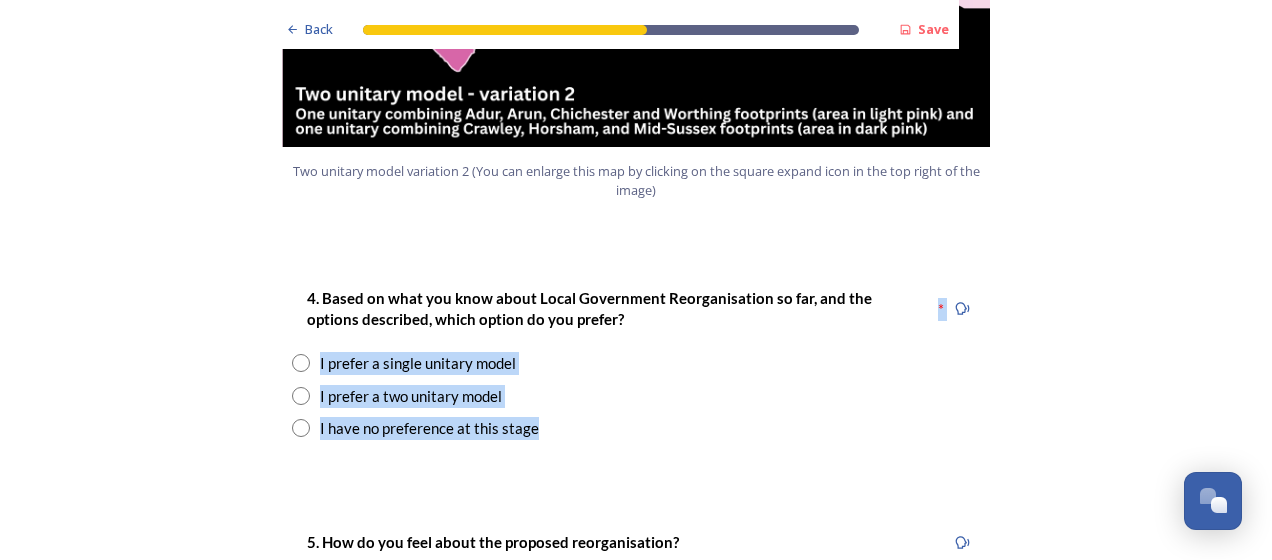 drag, startPoint x: 999, startPoint y: 386, endPoint x: 922, endPoint y: 266, distance: 142.5798 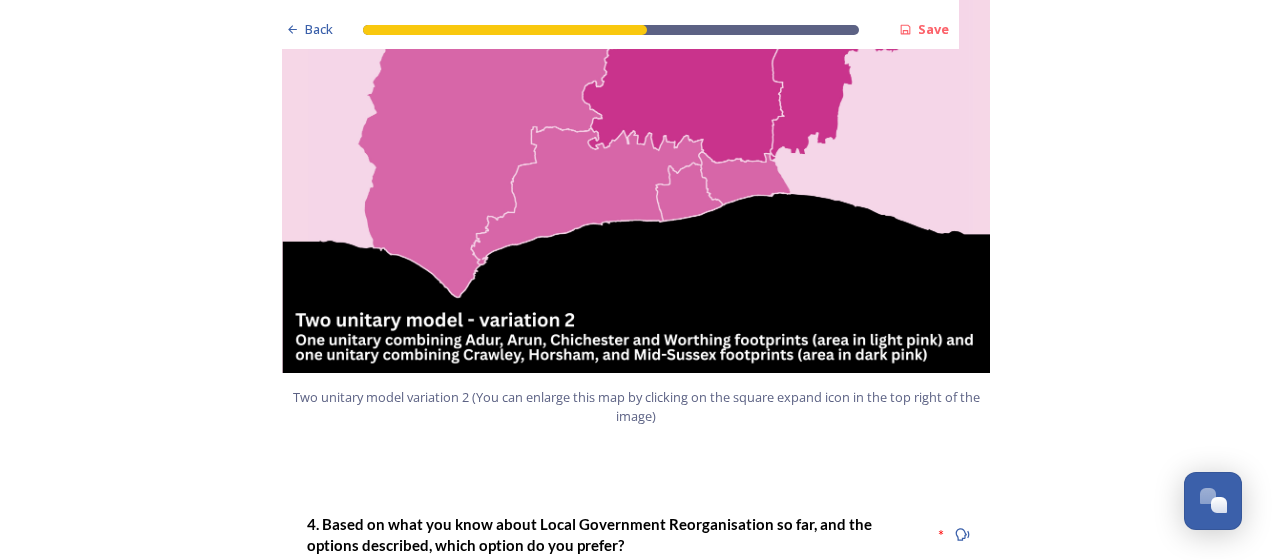 scroll, scrollTop: 2676, scrollLeft: 0, axis: vertical 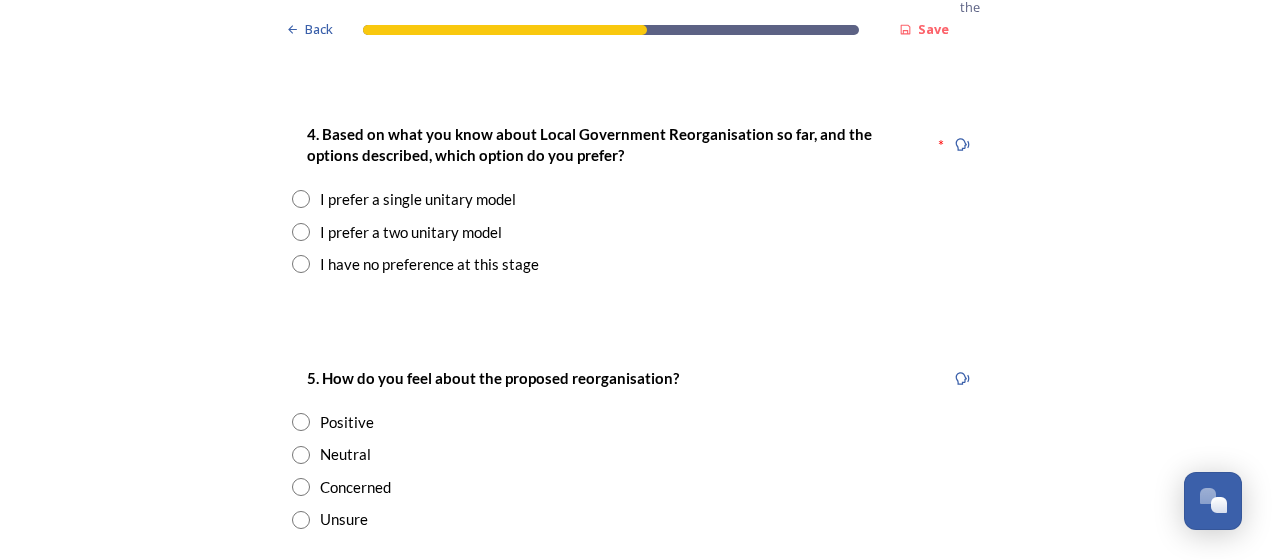 click at bounding box center [301, 232] 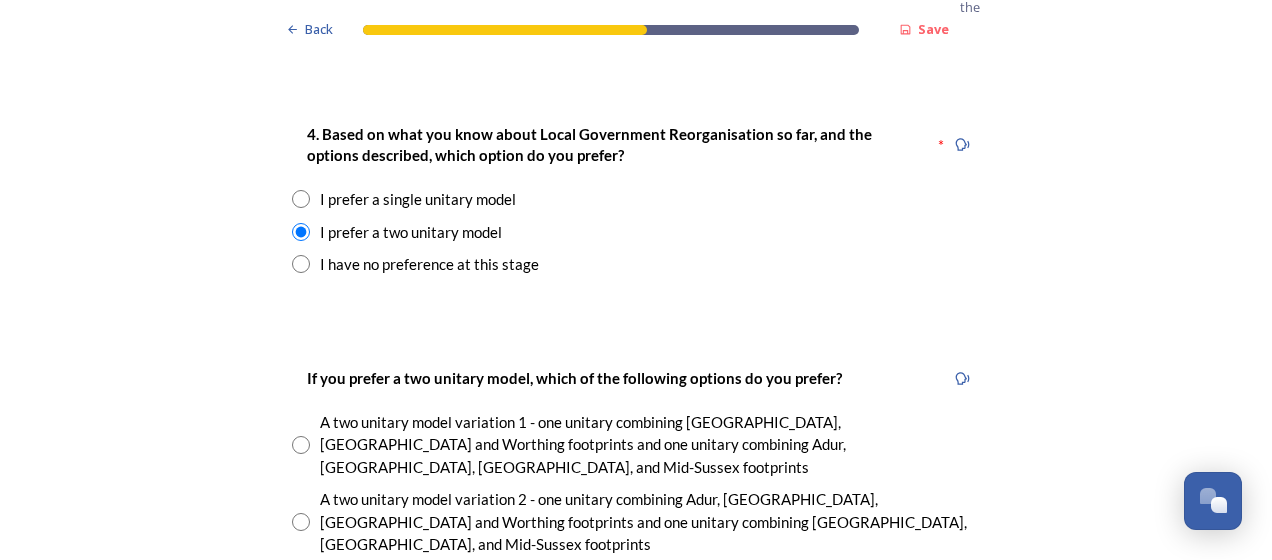 click at bounding box center (301, 522) 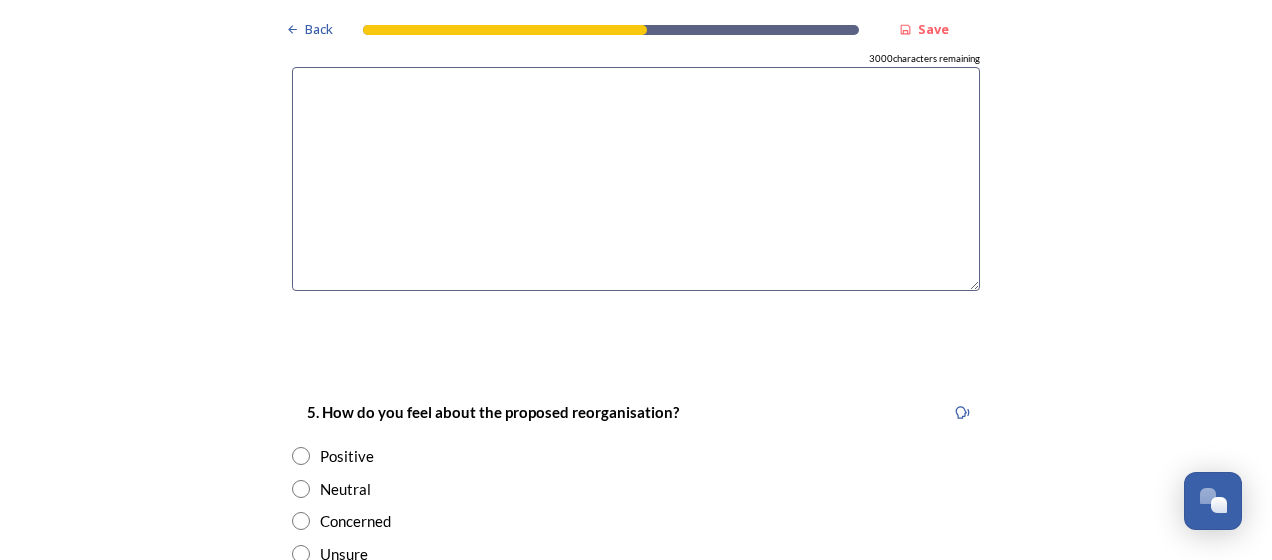 scroll, scrollTop: 3467, scrollLeft: 0, axis: vertical 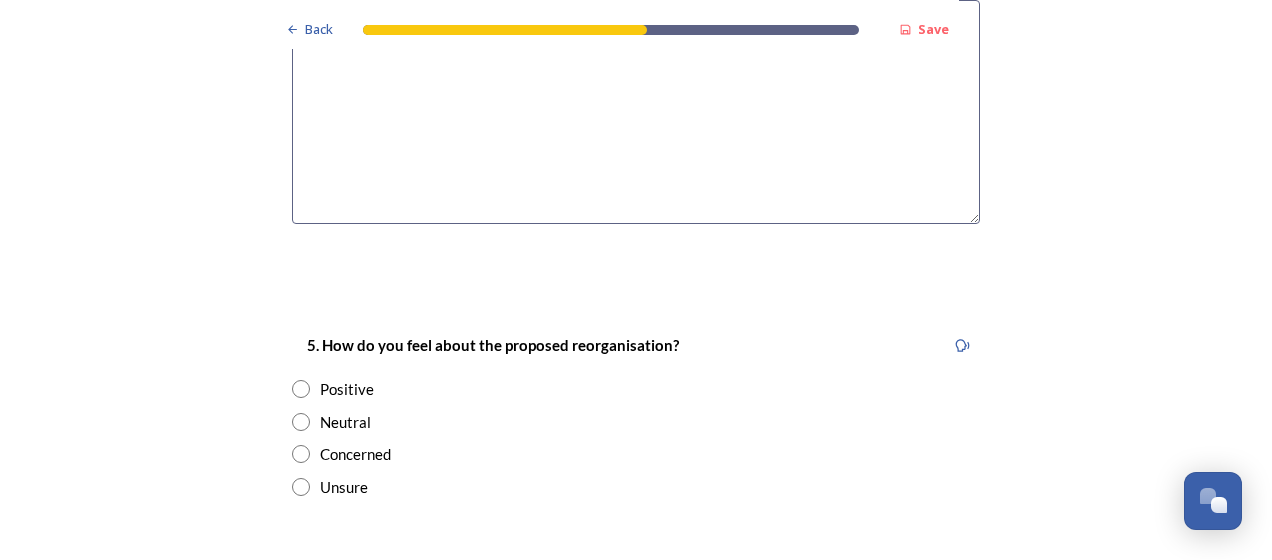 click at bounding box center [301, 422] 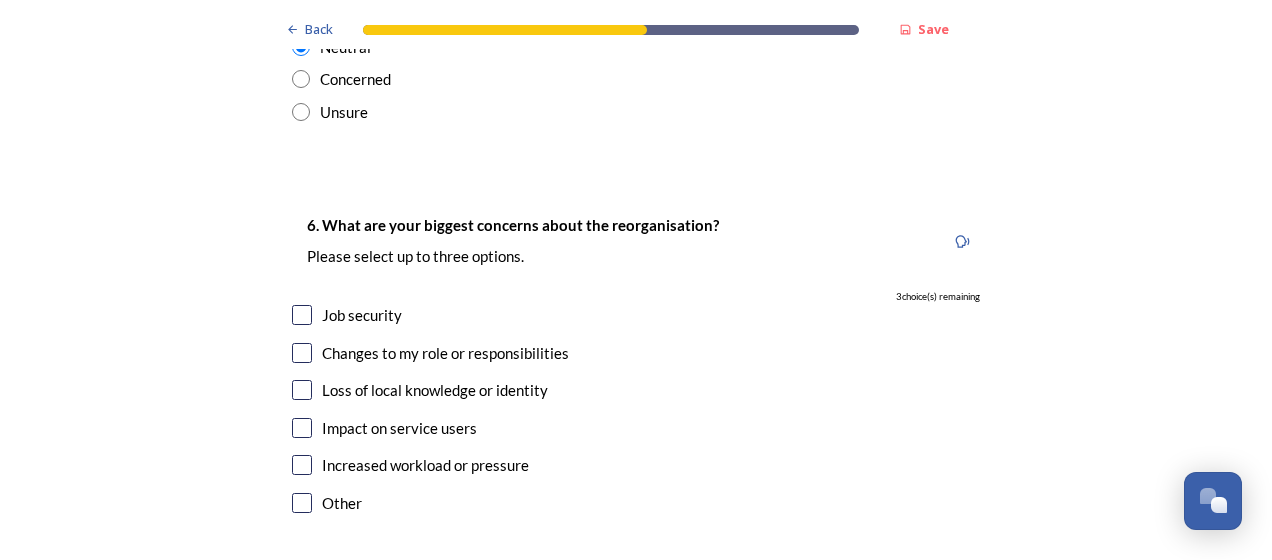 scroll, scrollTop: 3861, scrollLeft: 0, axis: vertical 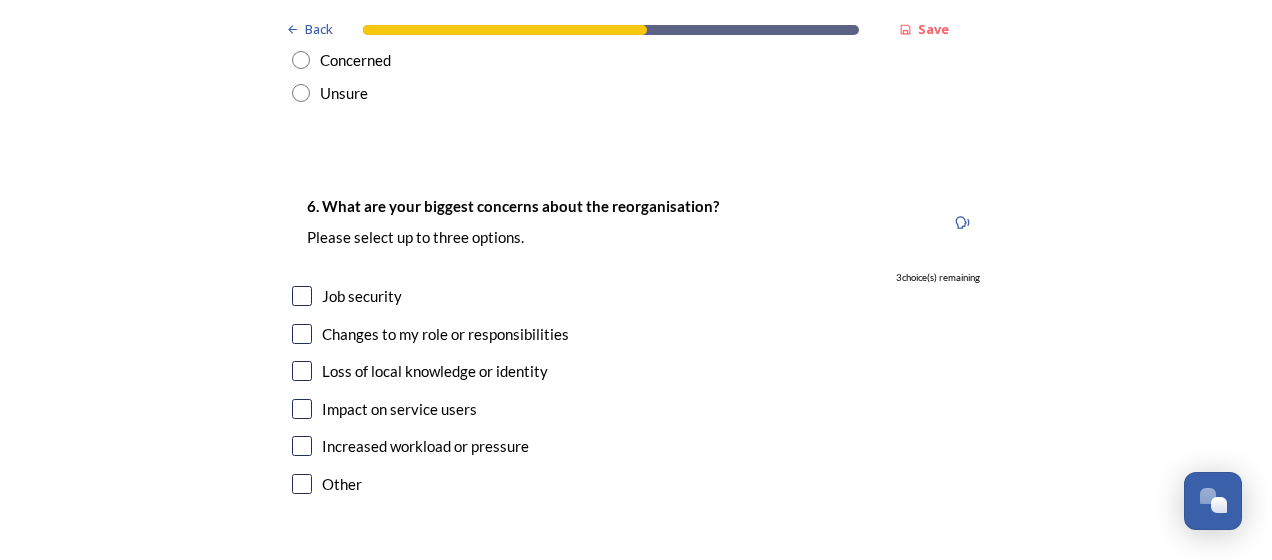 click at bounding box center [302, 334] 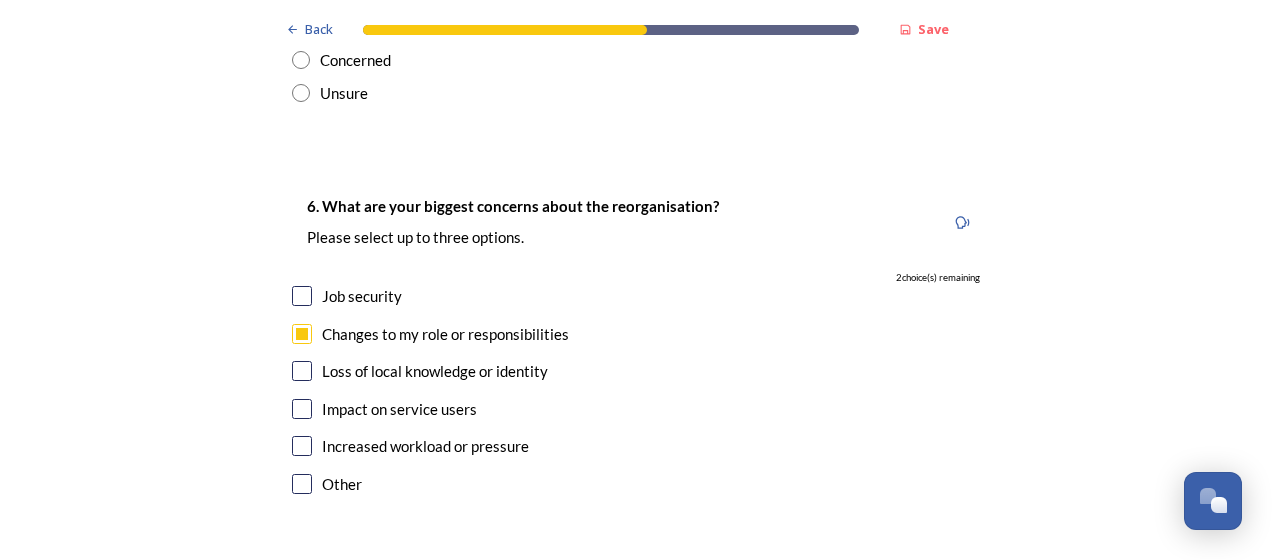click at bounding box center [302, 371] 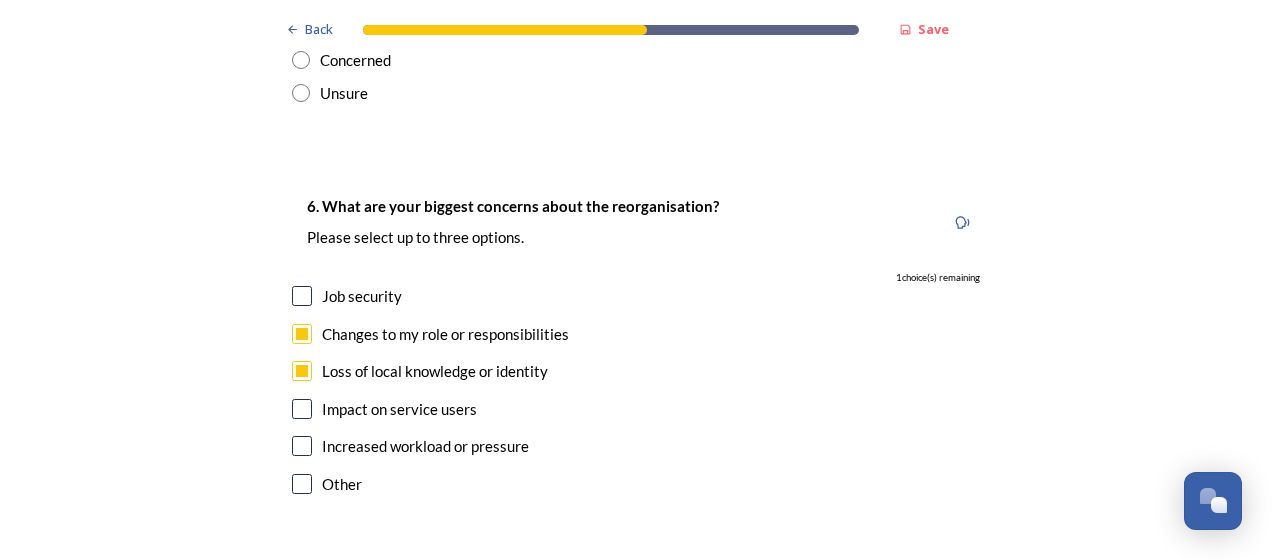 click at bounding box center [302, 409] 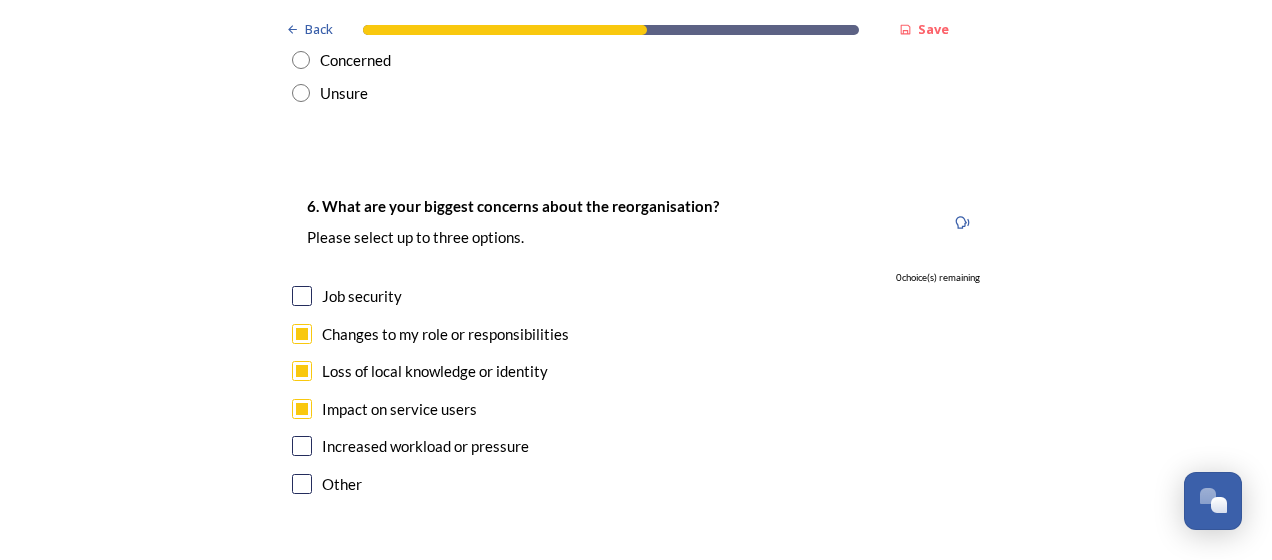 click at bounding box center [302, 446] 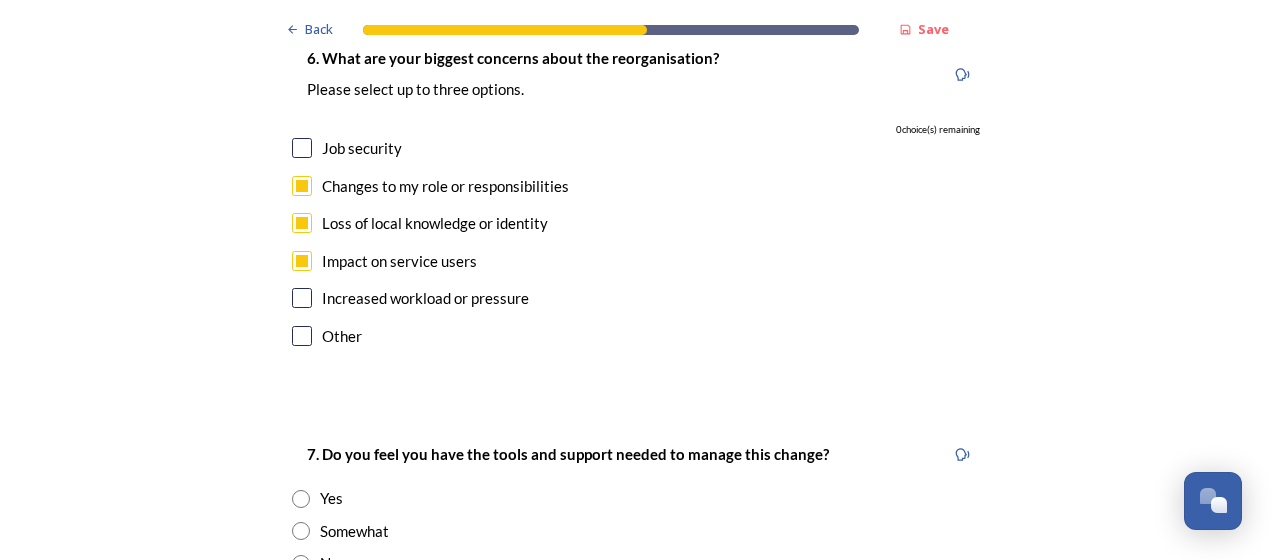 scroll, scrollTop: 4150, scrollLeft: 0, axis: vertical 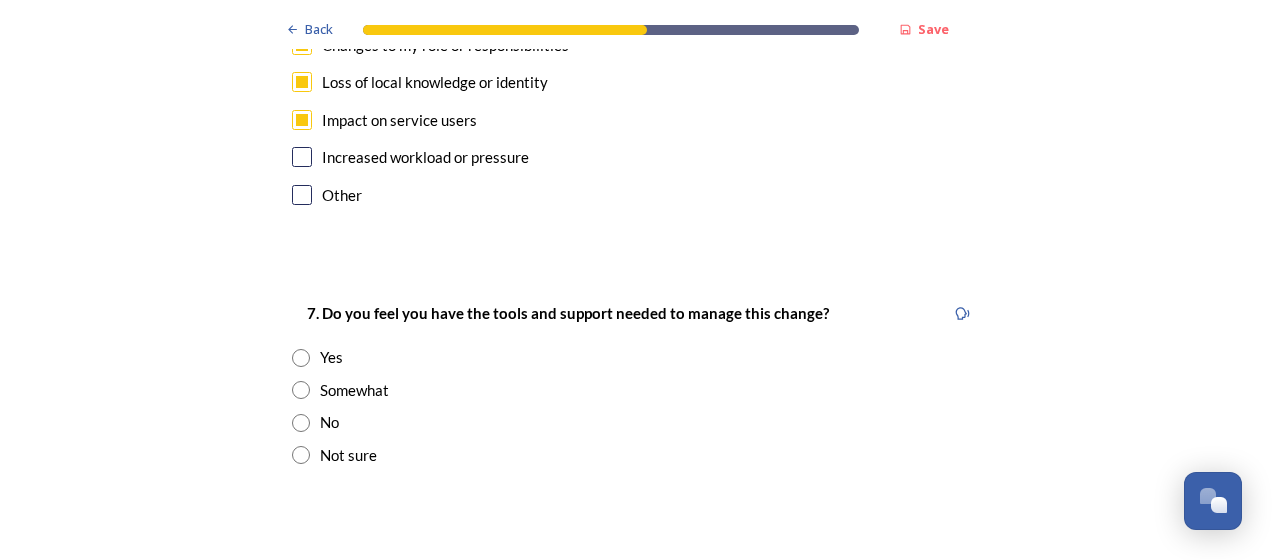 click at bounding box center (301, 455) 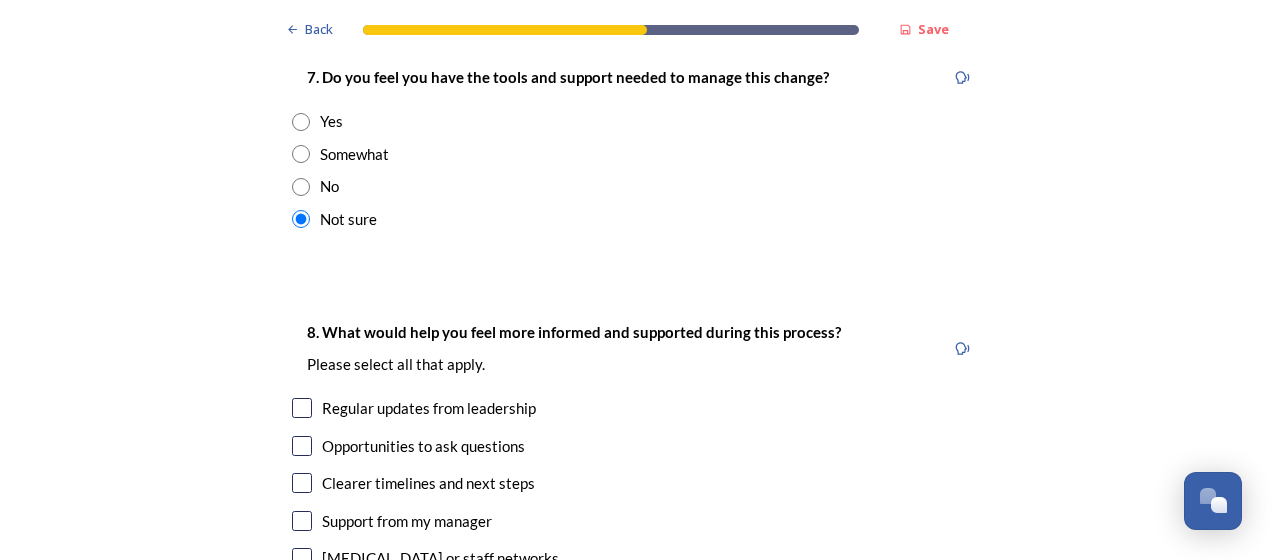 scroll, scrollTop: 4460, scrollLeft: 0, axis: vertical 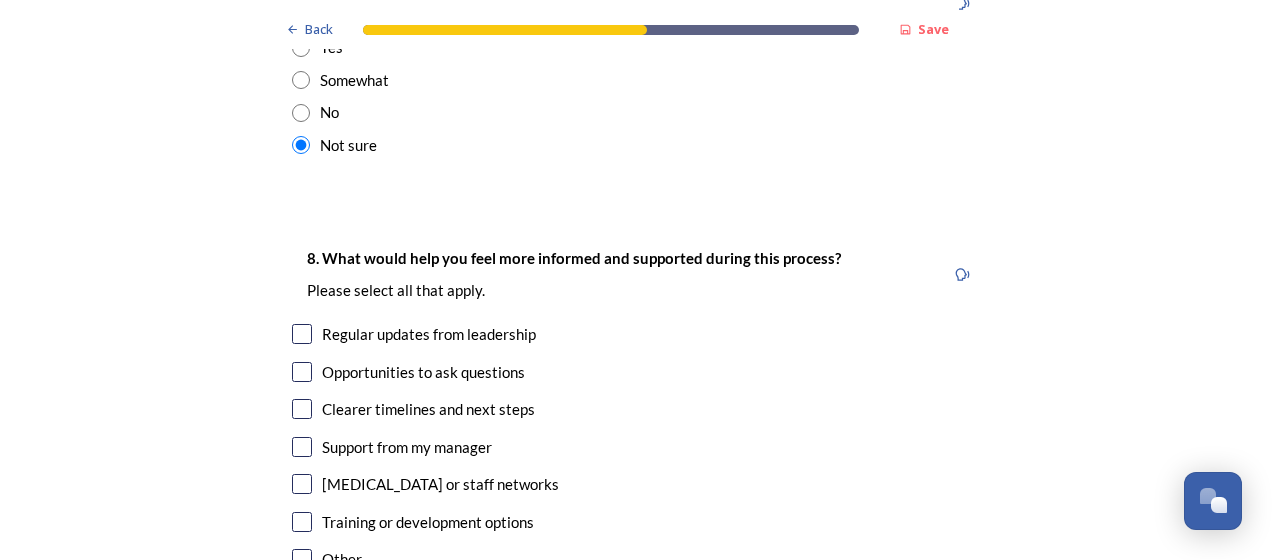 click at bounding box center (302, 372) 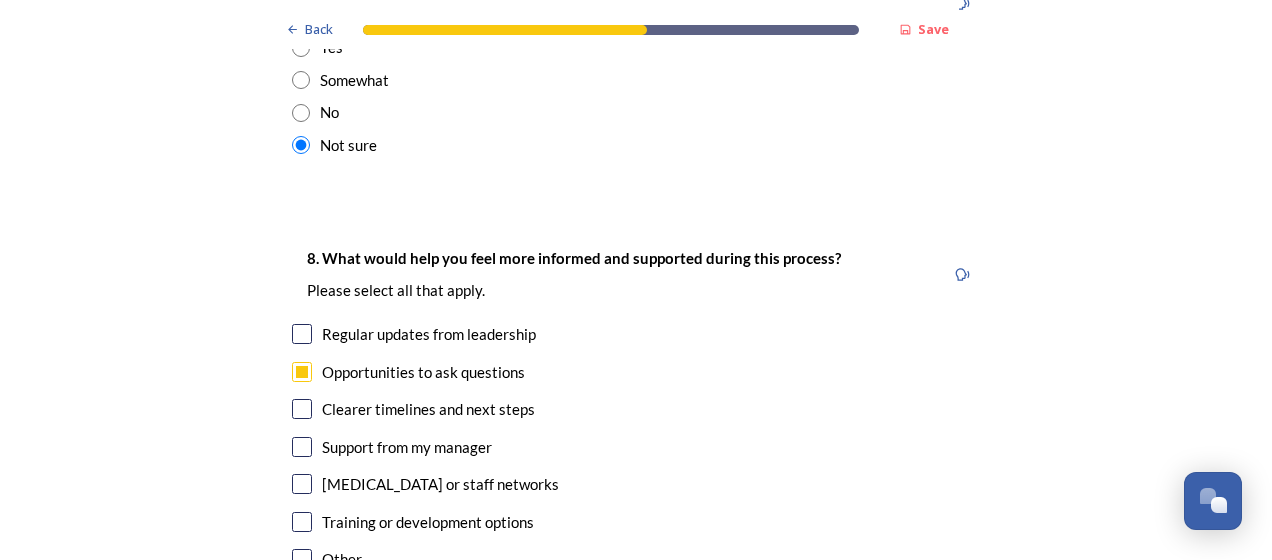 click at bounding box center [302, 409] 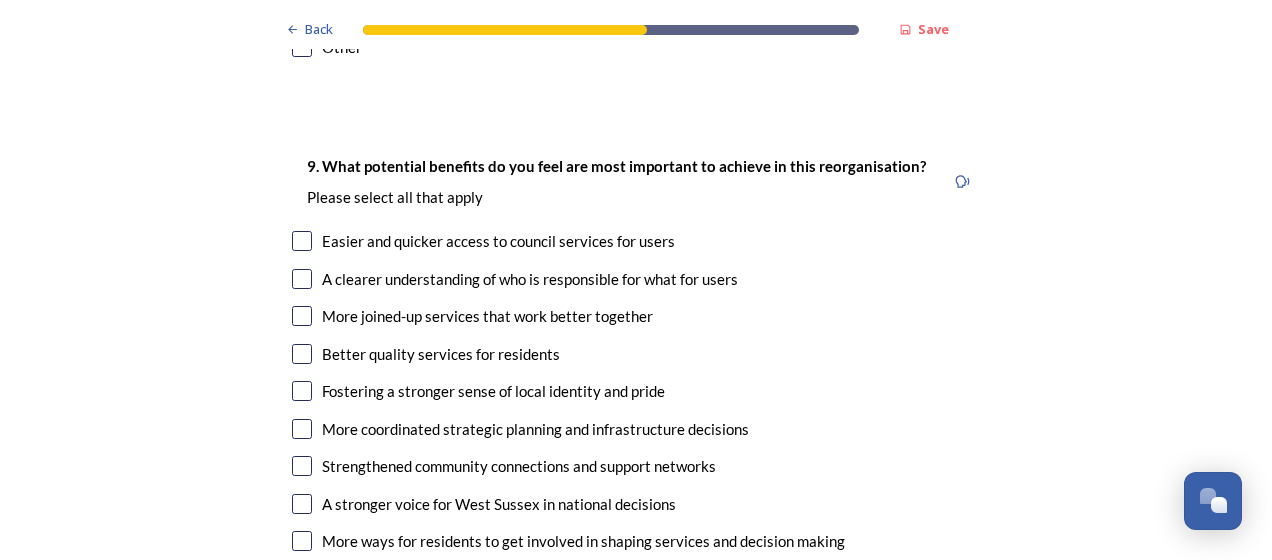 scroll, scrollTop: 4973, scrollLeft: 0, axis: vertical 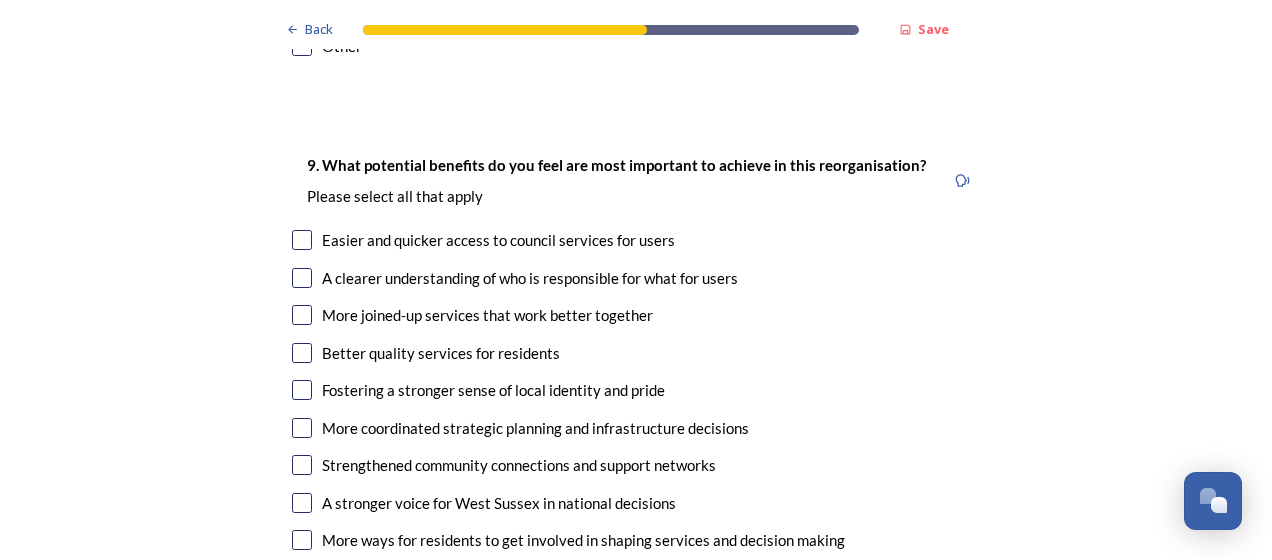 click at bounding box center (302, 315) 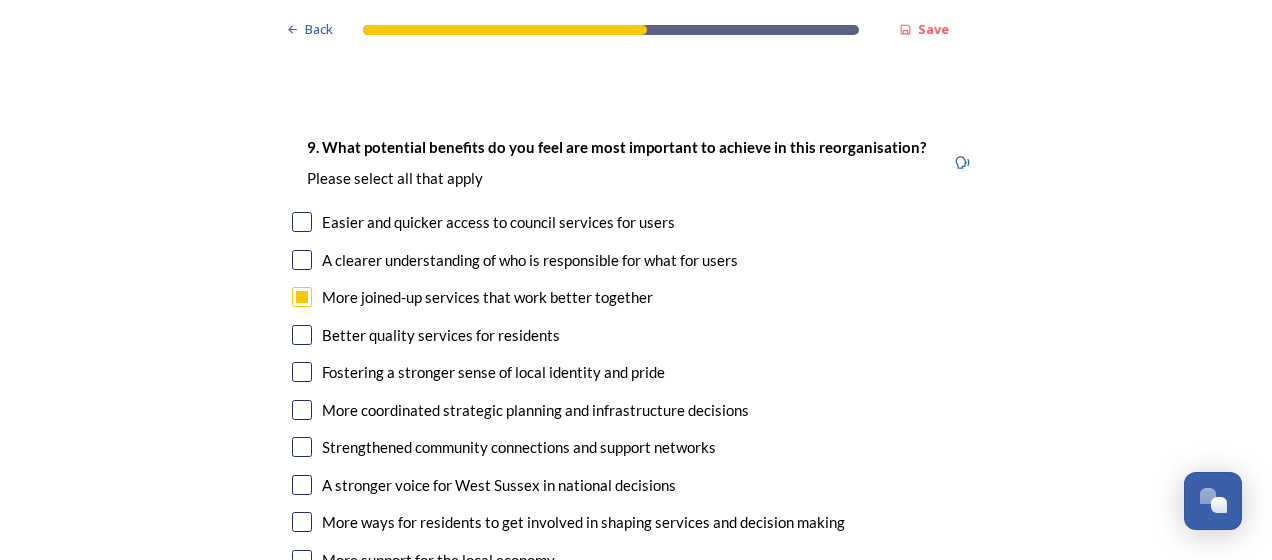 scroll, scrollTop: 4992, scrollLeft: 0, axis: vertical 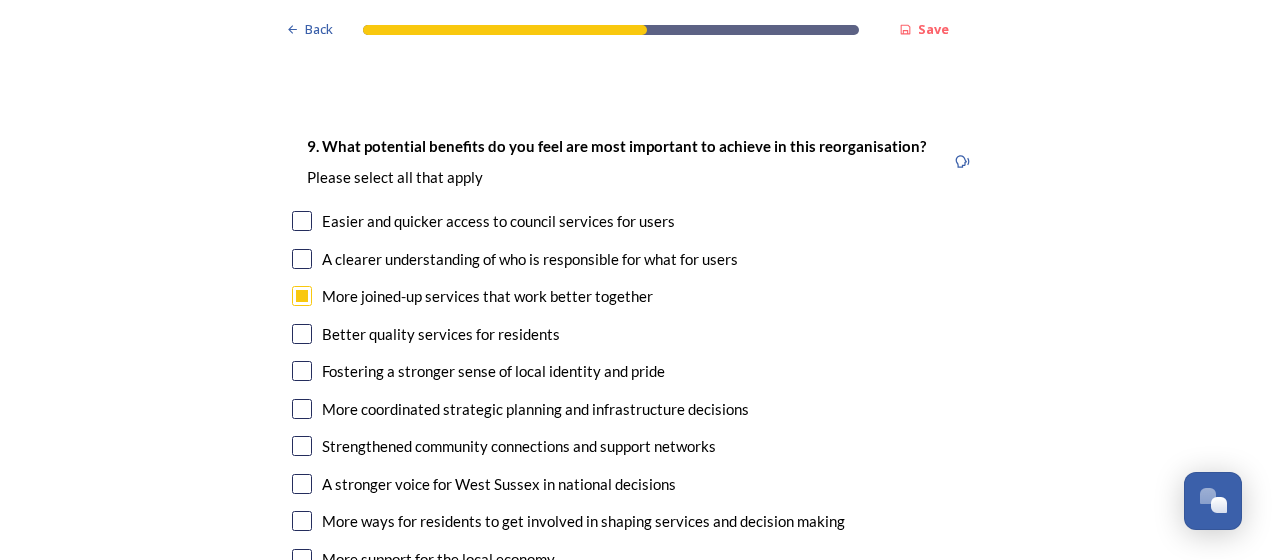 click at bounding box center (302, 409) 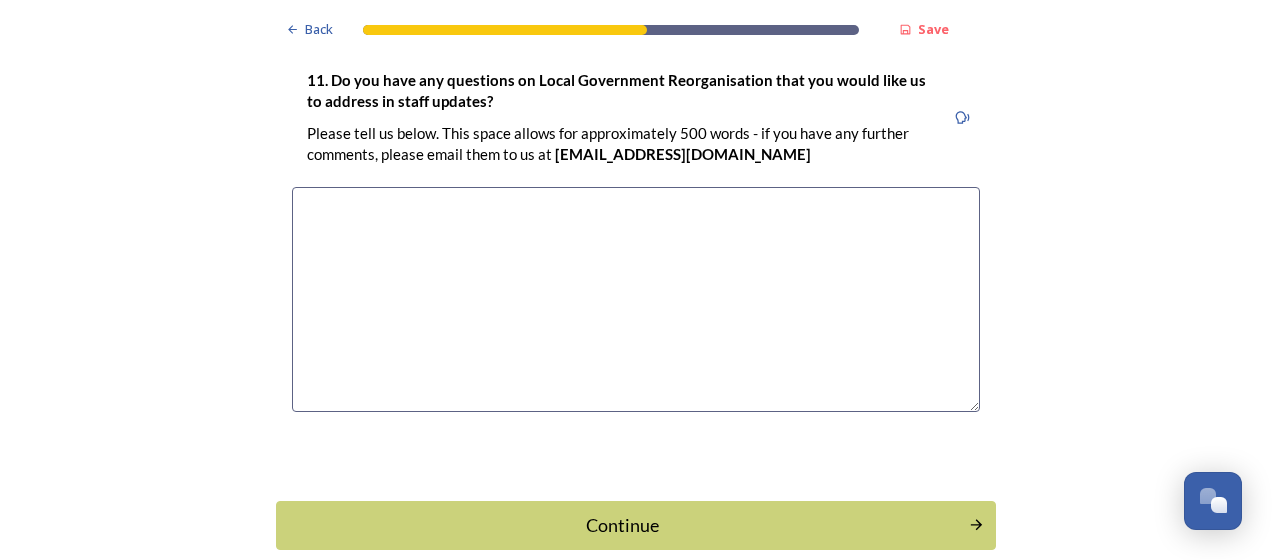 scroll, scrollTop: 6151, scrollLeft: 0, axis: vertical 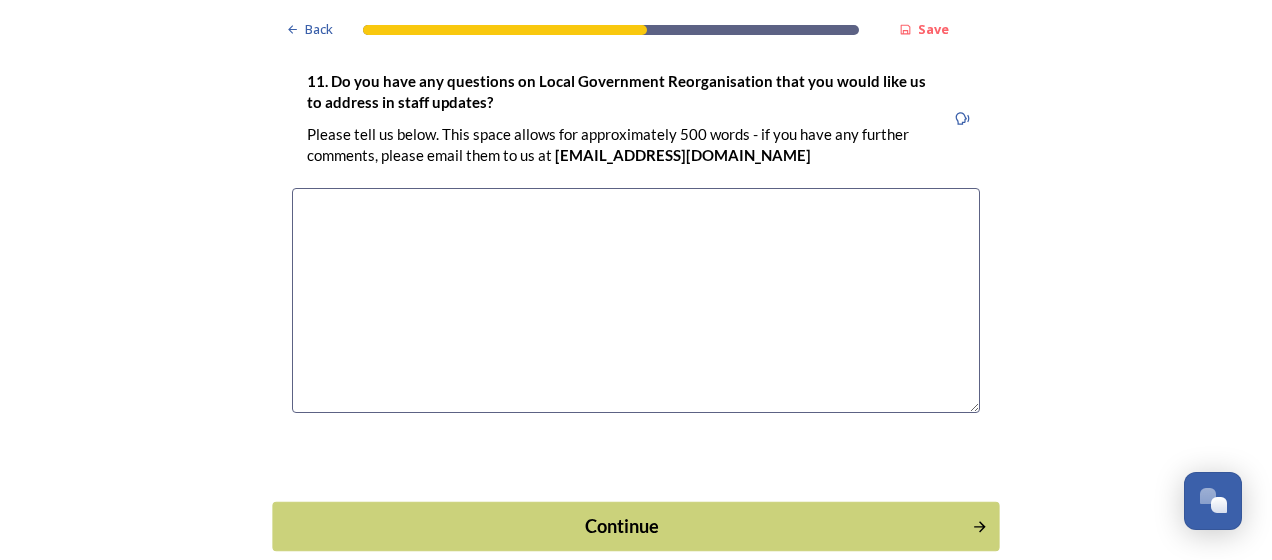 click on "Continue" at bounding box center (622, 525) 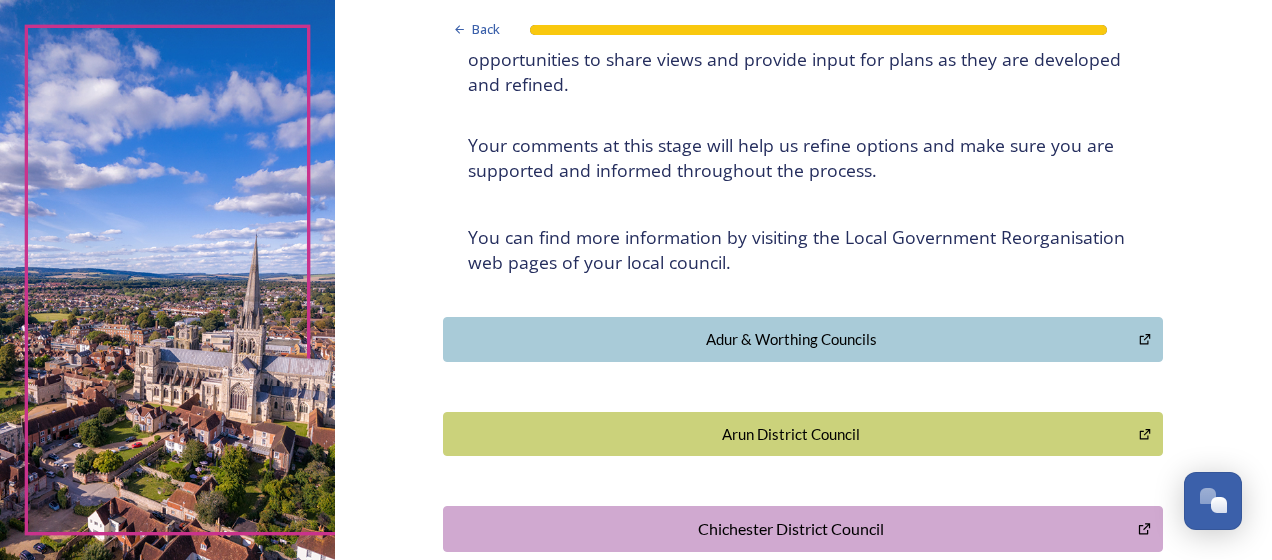 scroll, scrollTop: 0, scrollLeft: 0, axis: both 